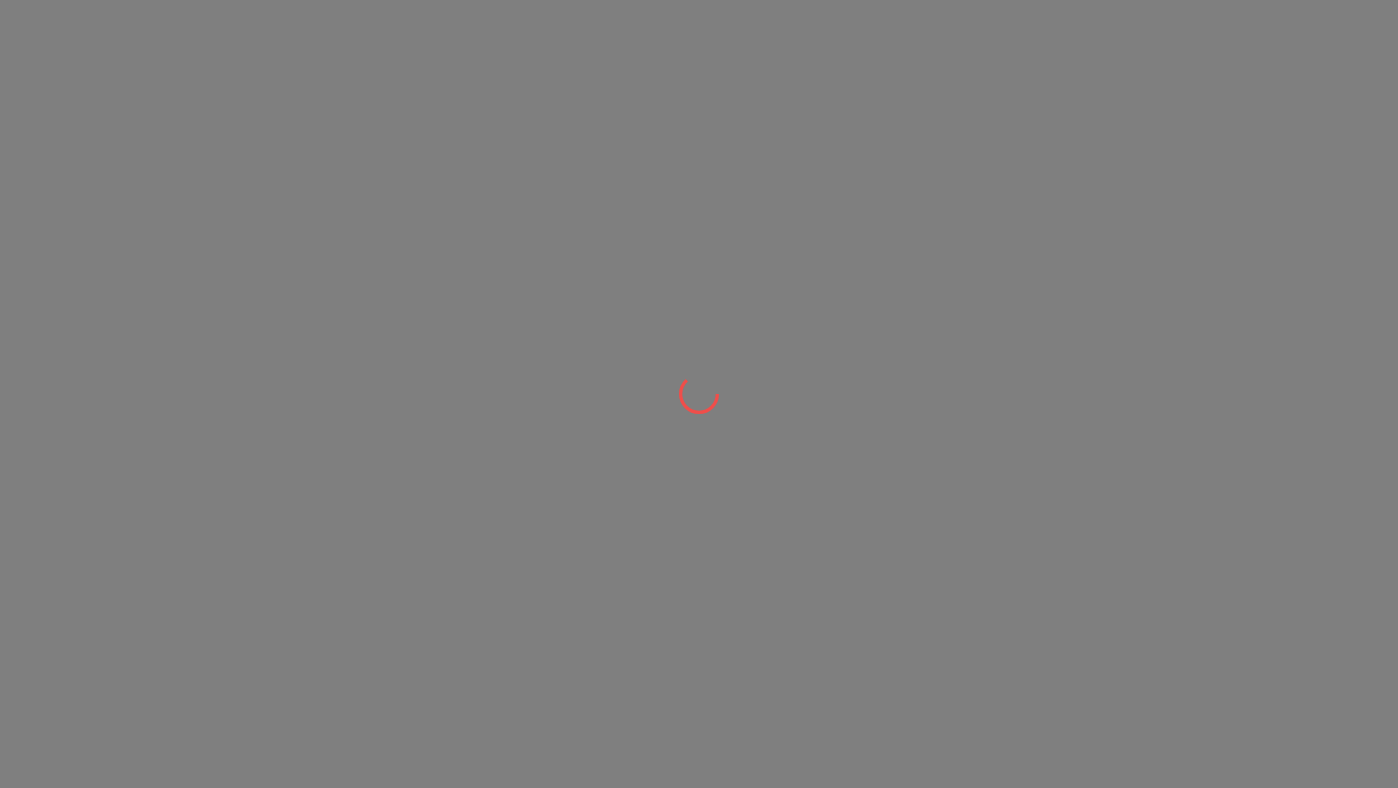 scroll, scrollTop: 0, scrollLeft: 0, axis: both 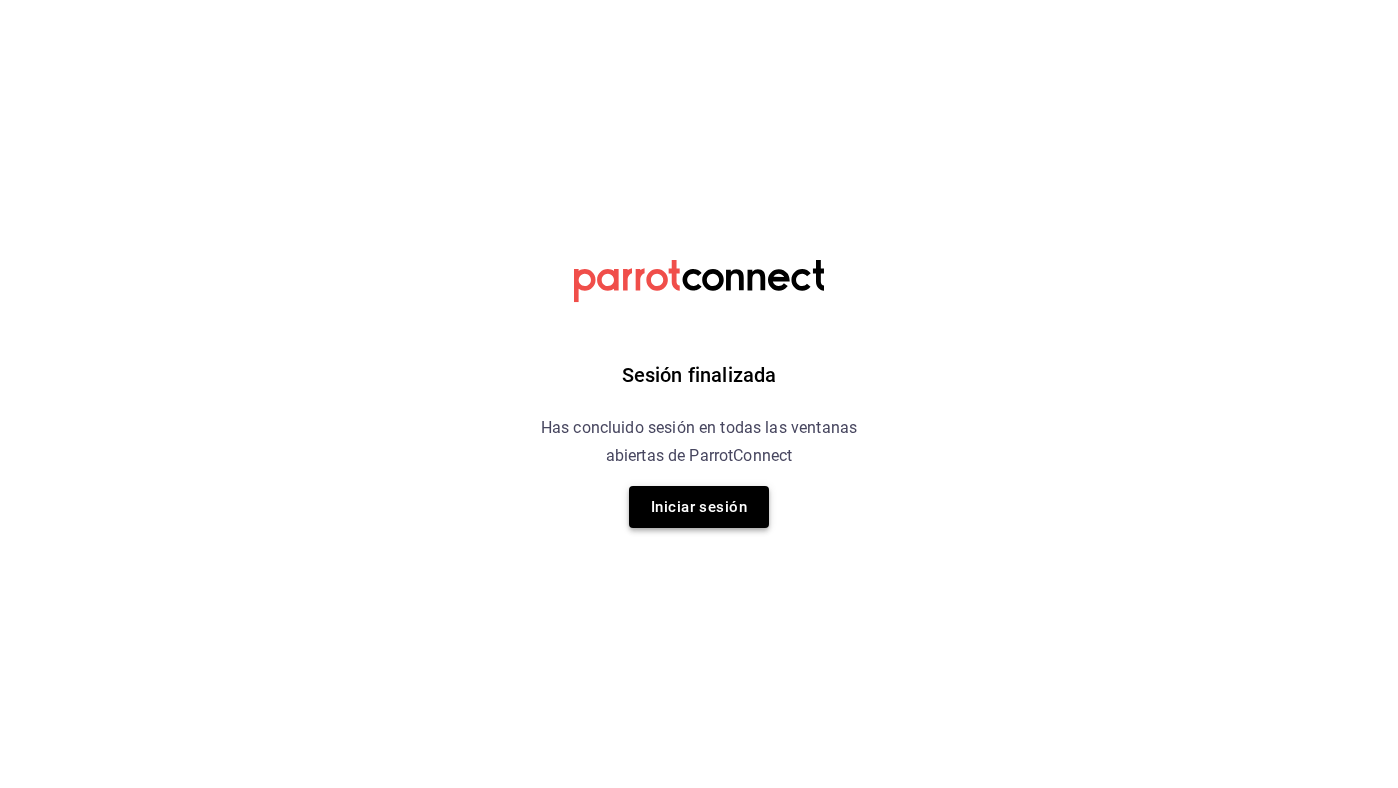 click on "Iniciar sesión" at bounding box center [699, 507] 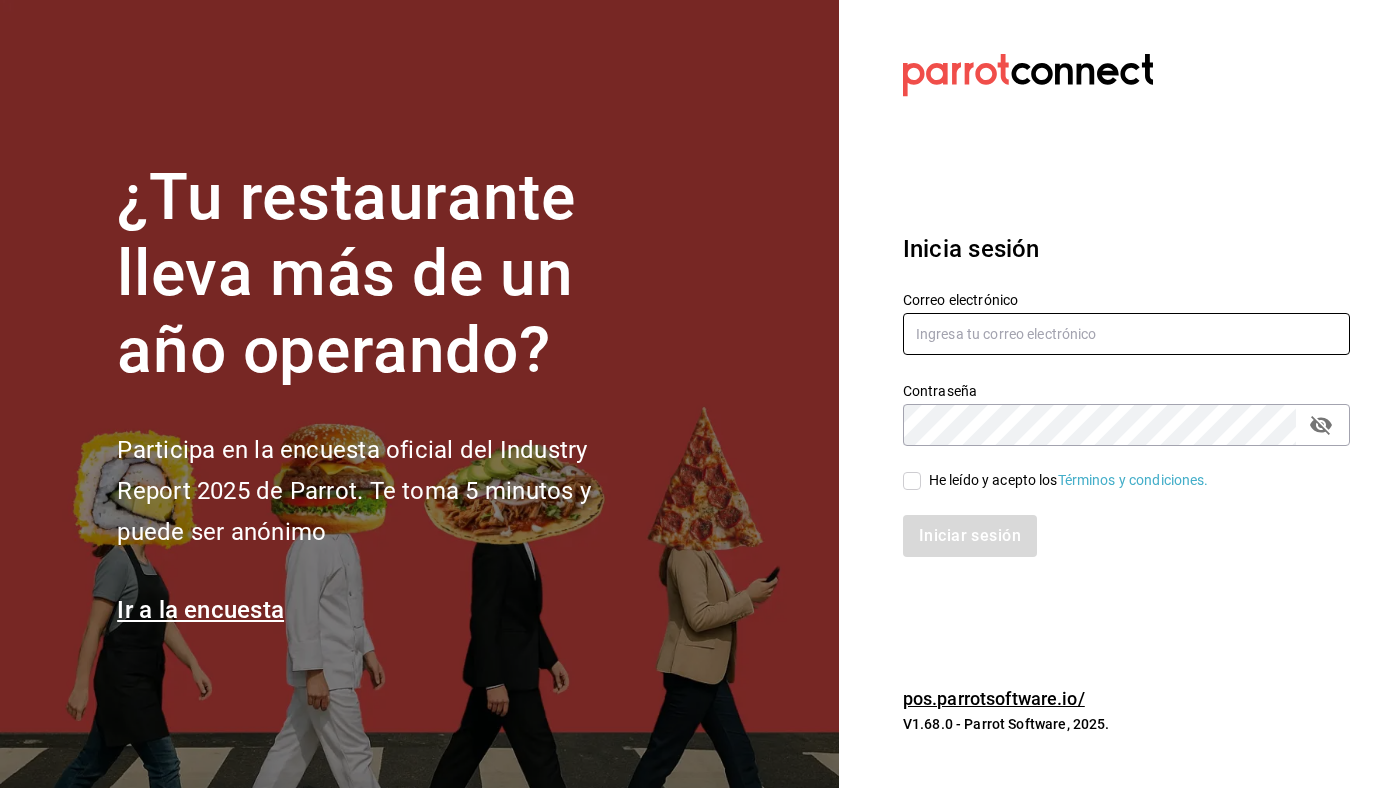 click at bounding box center [1126, 334] 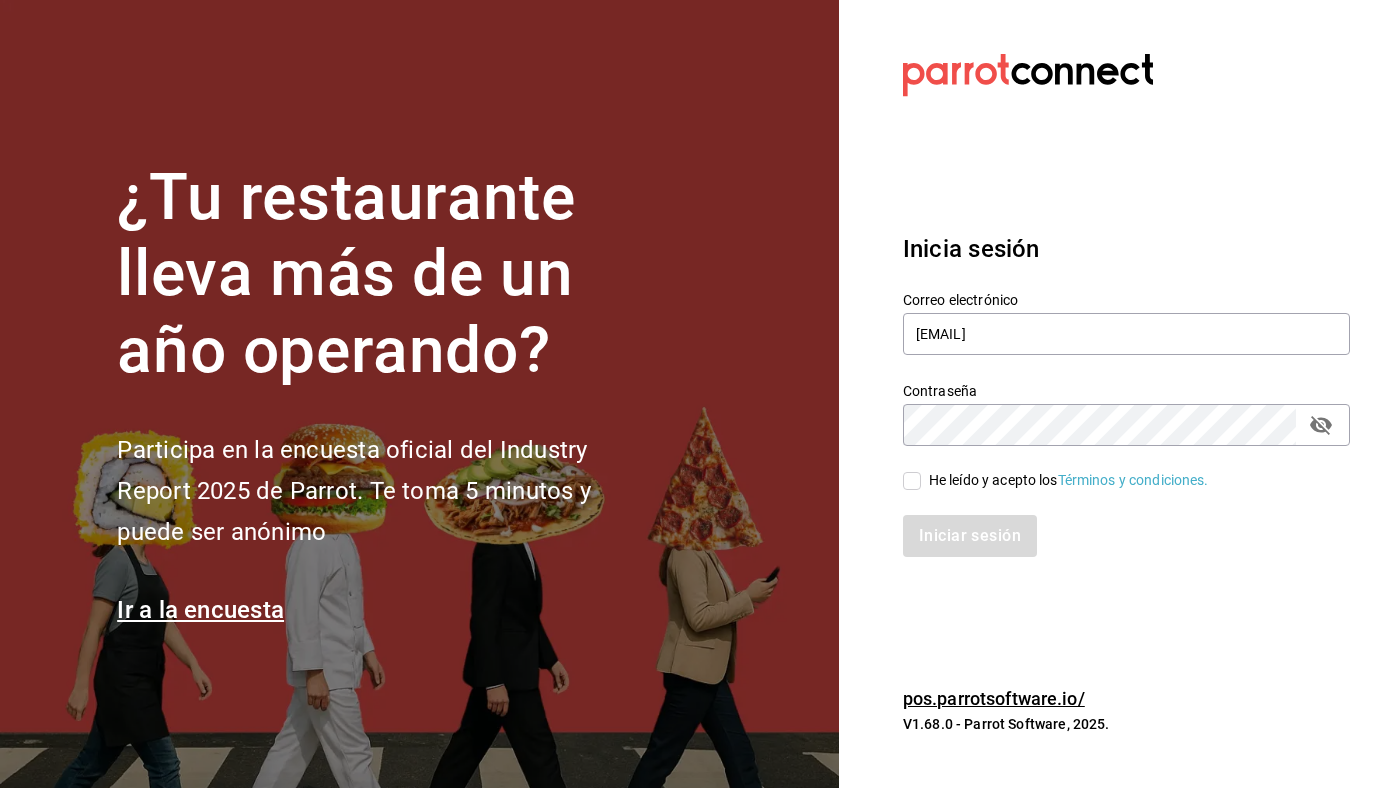 click on "He leído y acepto los  Términos y condiciones." at bounding box center [1069, 480] 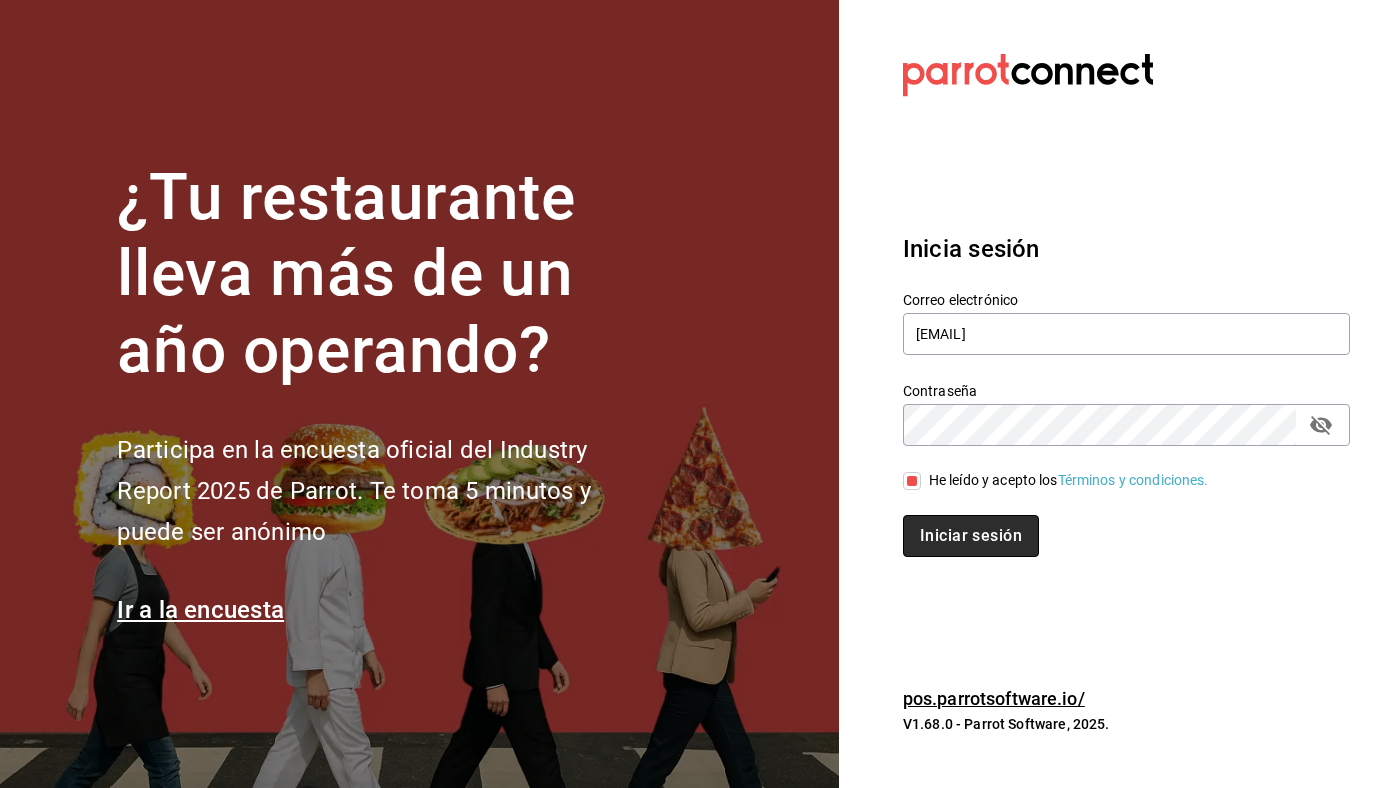 click on "Iniciar sesión" at bounding box center [971, 536] 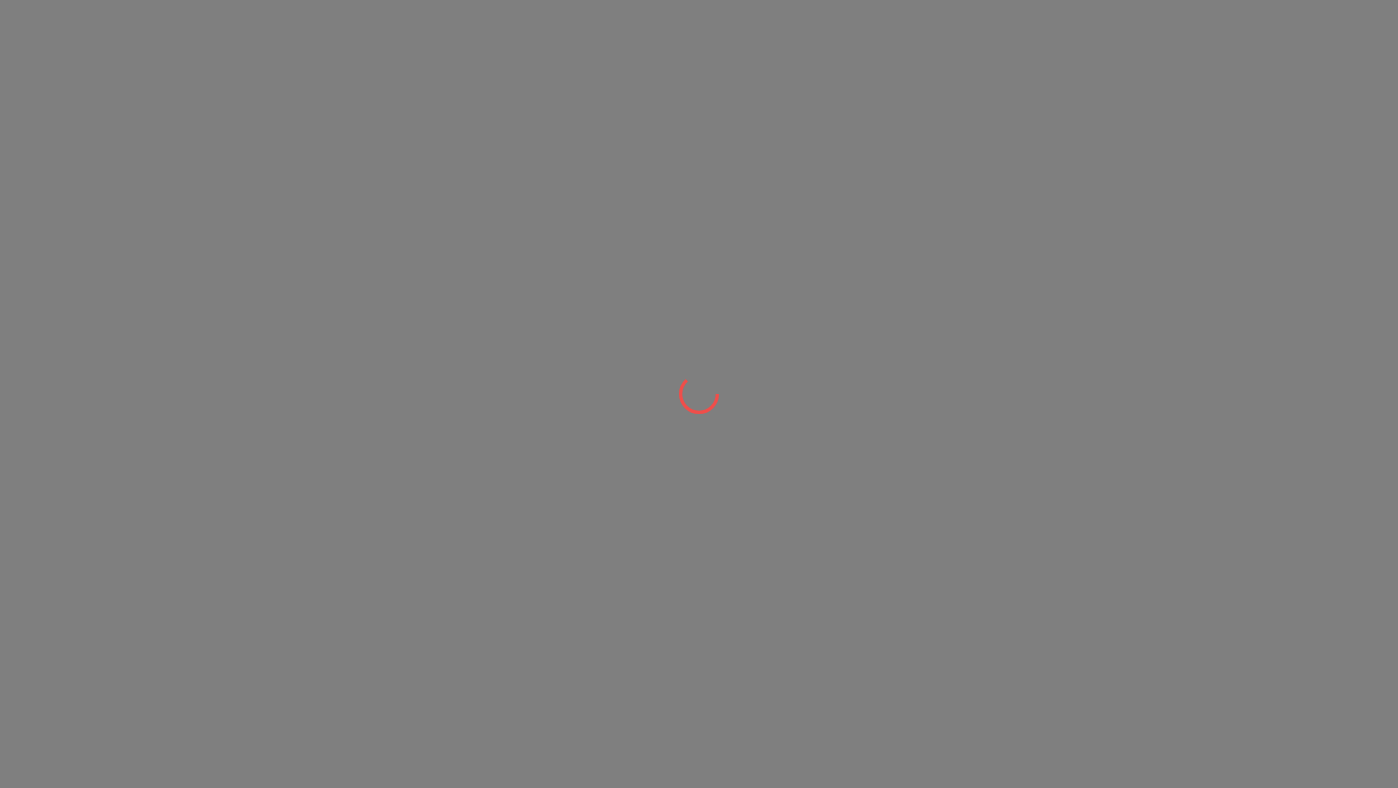 scroll, scrollTop: 0, scrollLeft: 0, axis: both 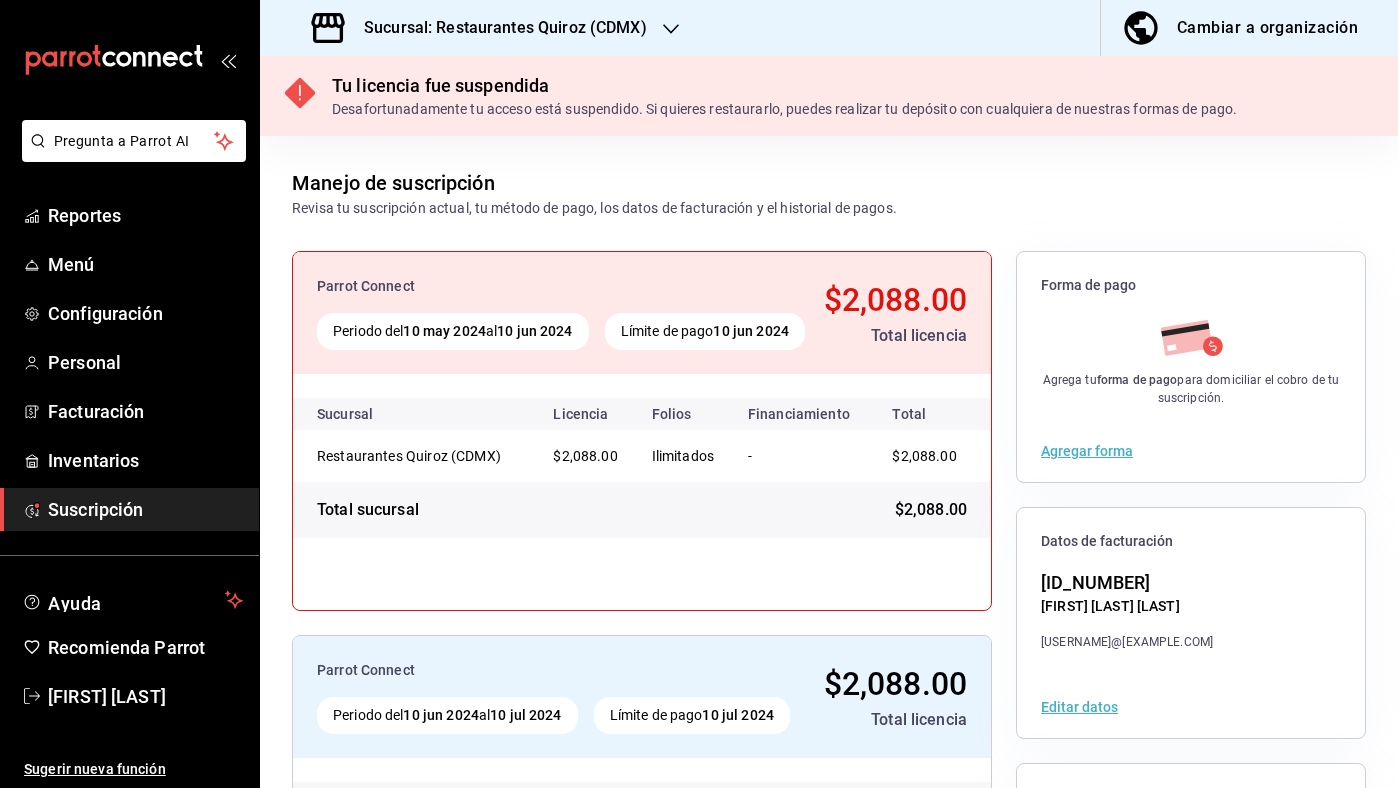 click on "Sucursal: Restaurantes Quiroz (CDMX)" at bounding box center [497, 28] 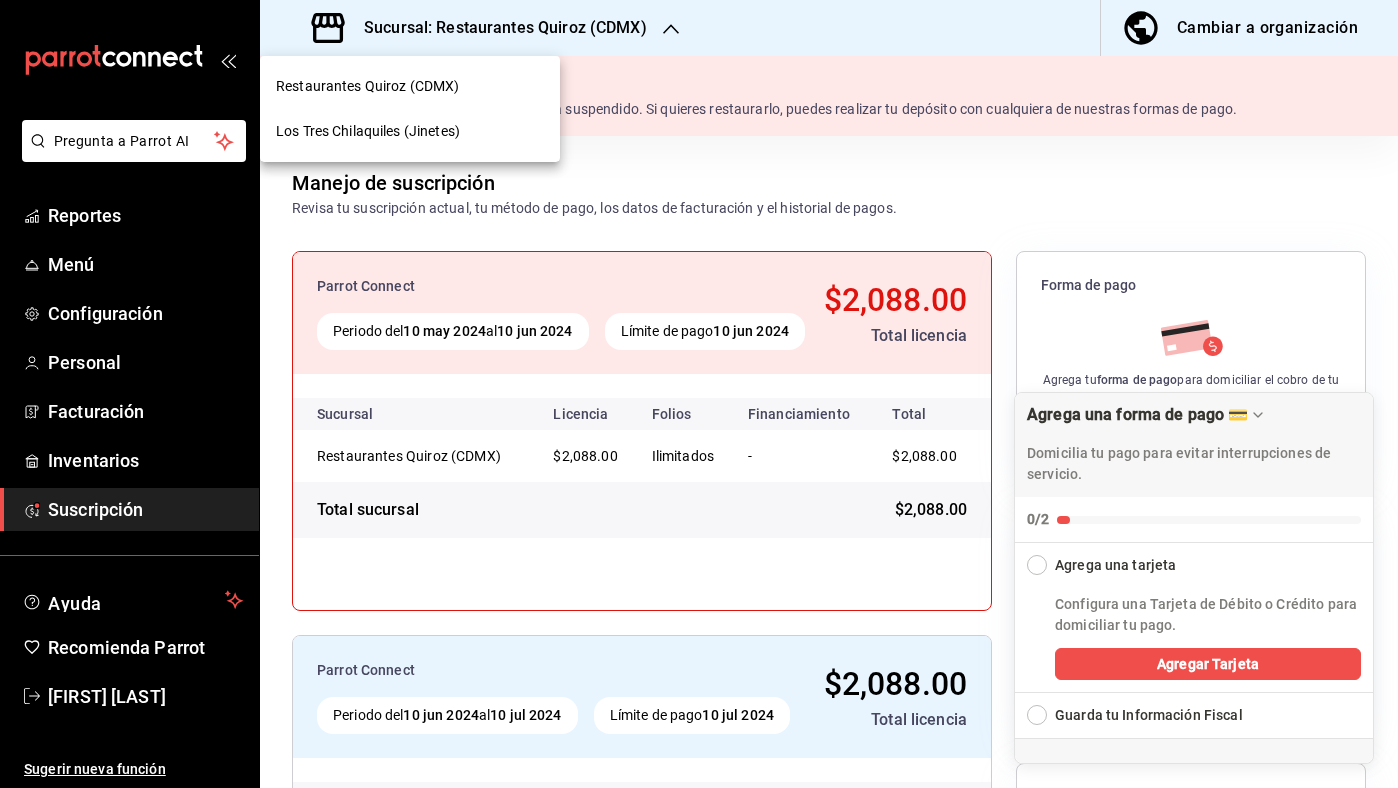 click on "Los Tres Chilaquiles (Jinetes)" at bounding box center [410, 131] 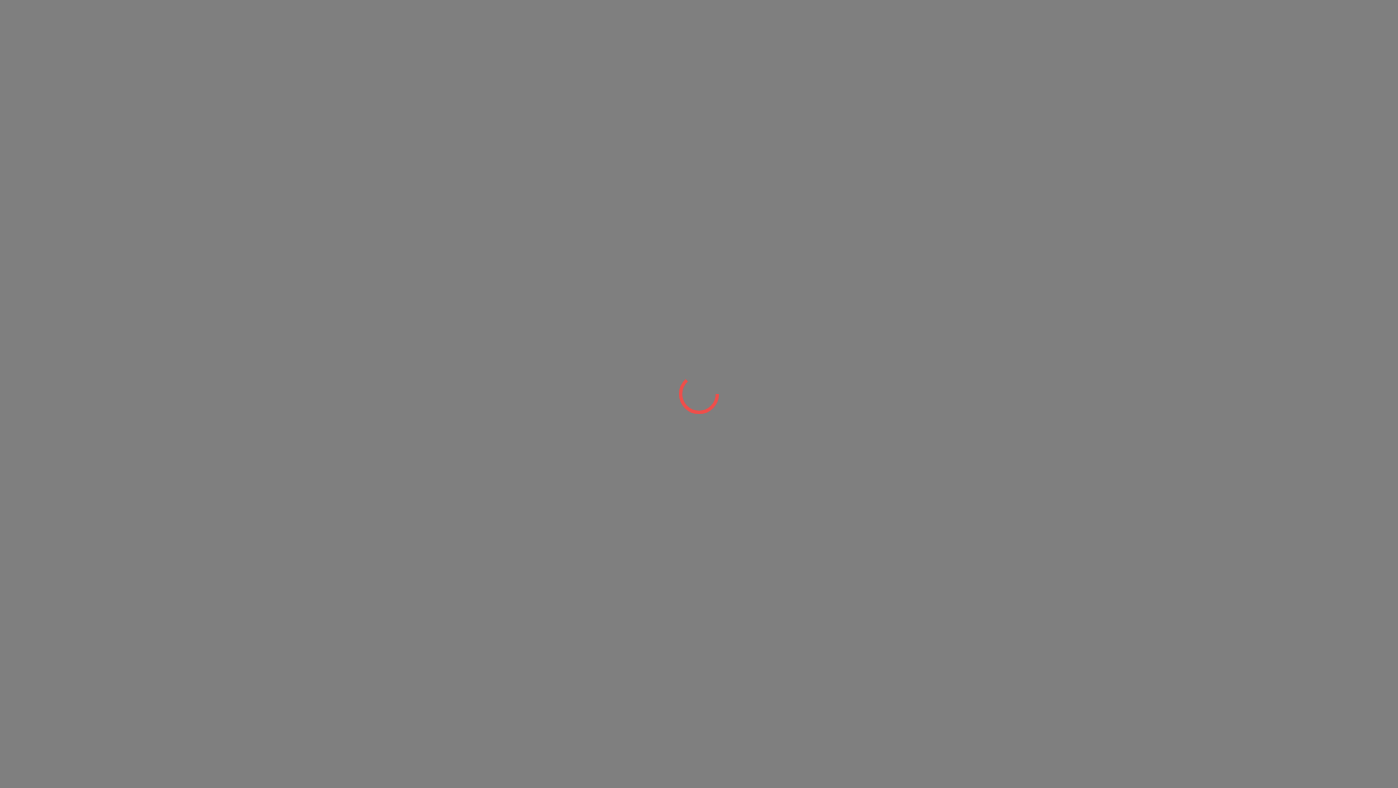 click at bounding box center [699, 394] 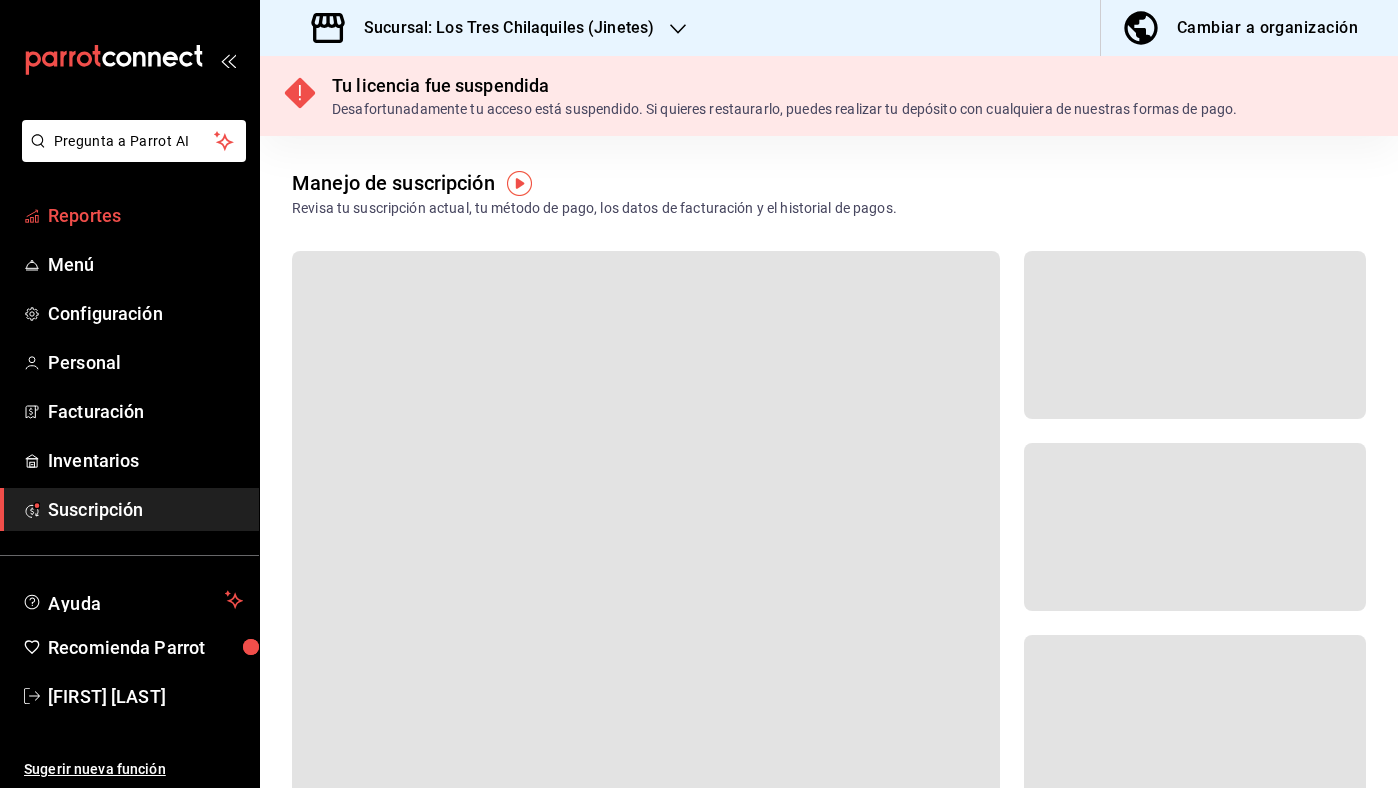 click on "Reportes" at bounding box center (145, 215) 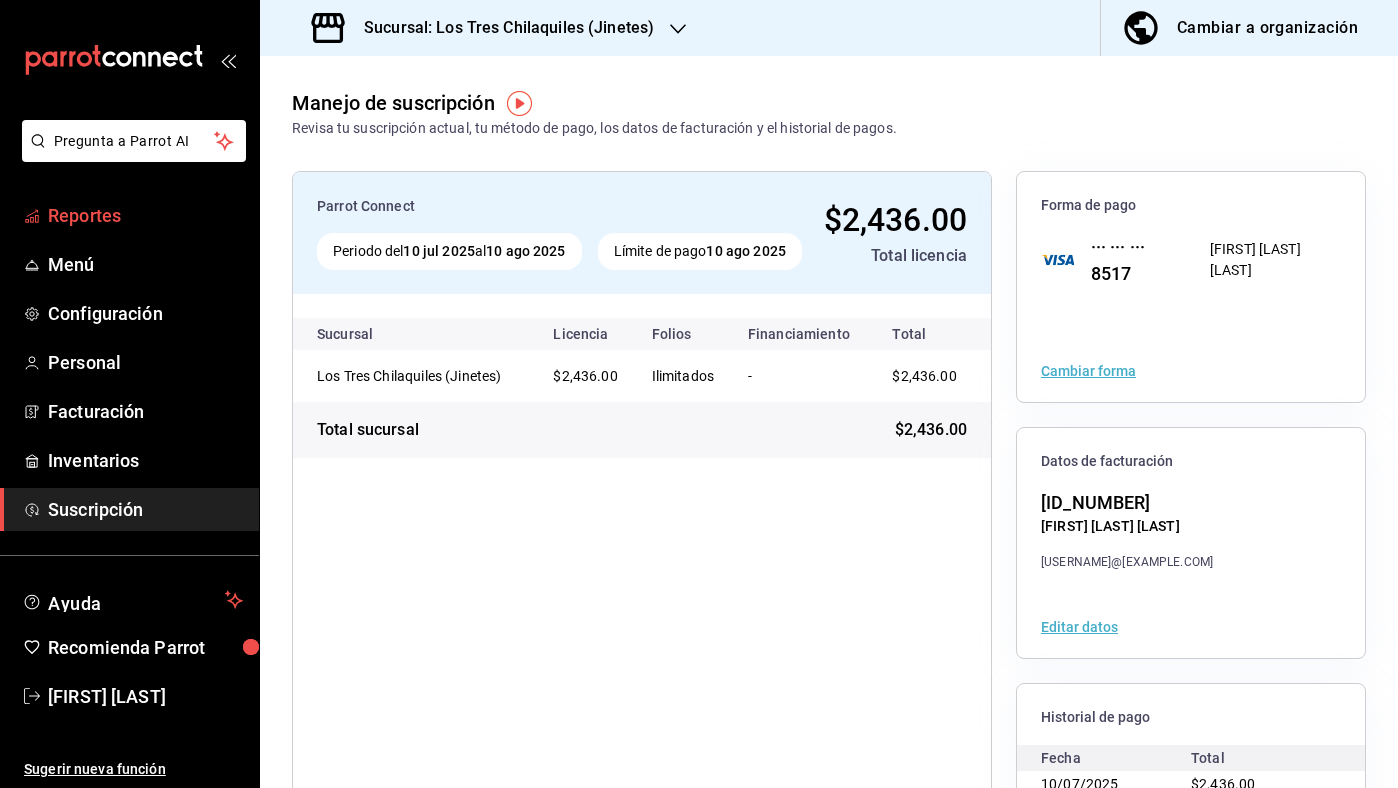 click on "Reportes" at bounding box center [145, 215] 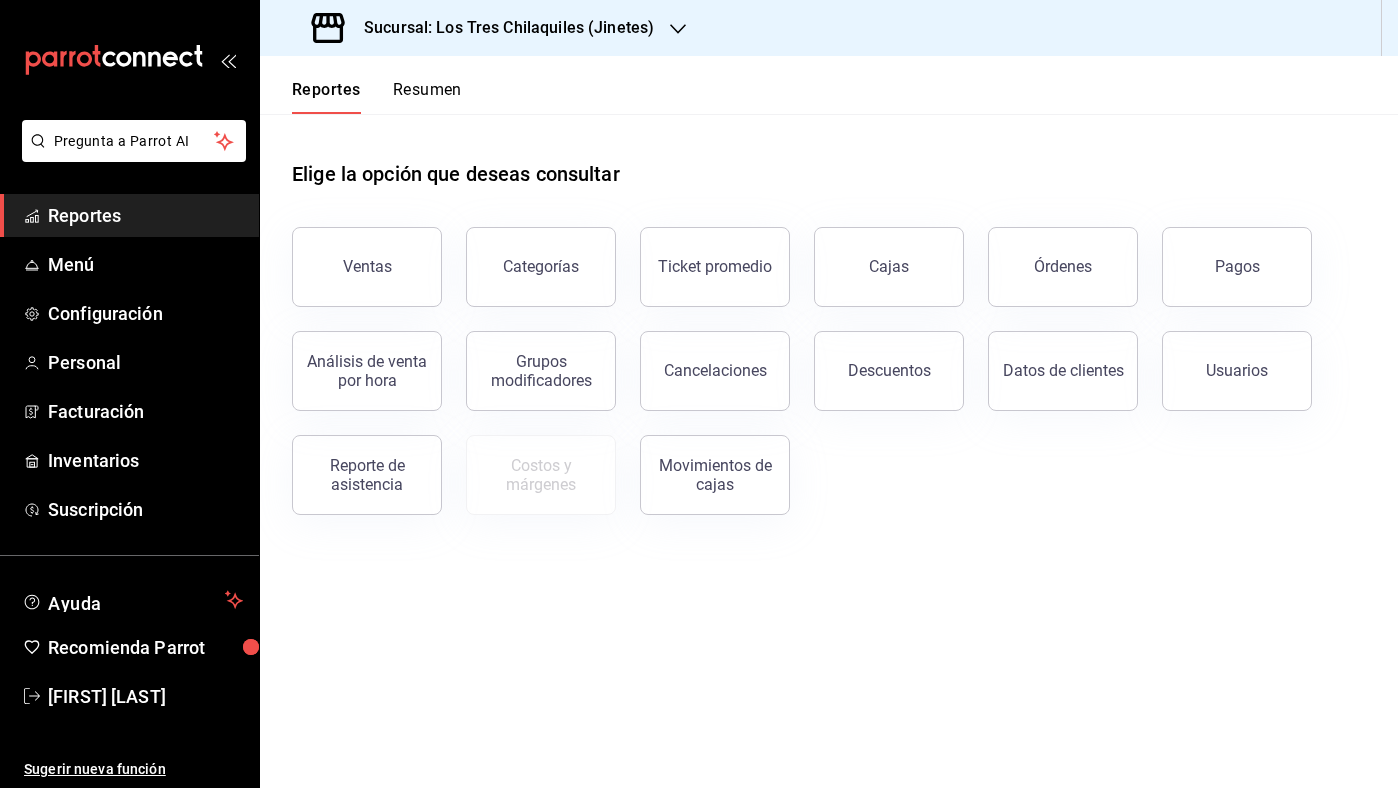 click on "Resumen" at bounding box center [427, 97] 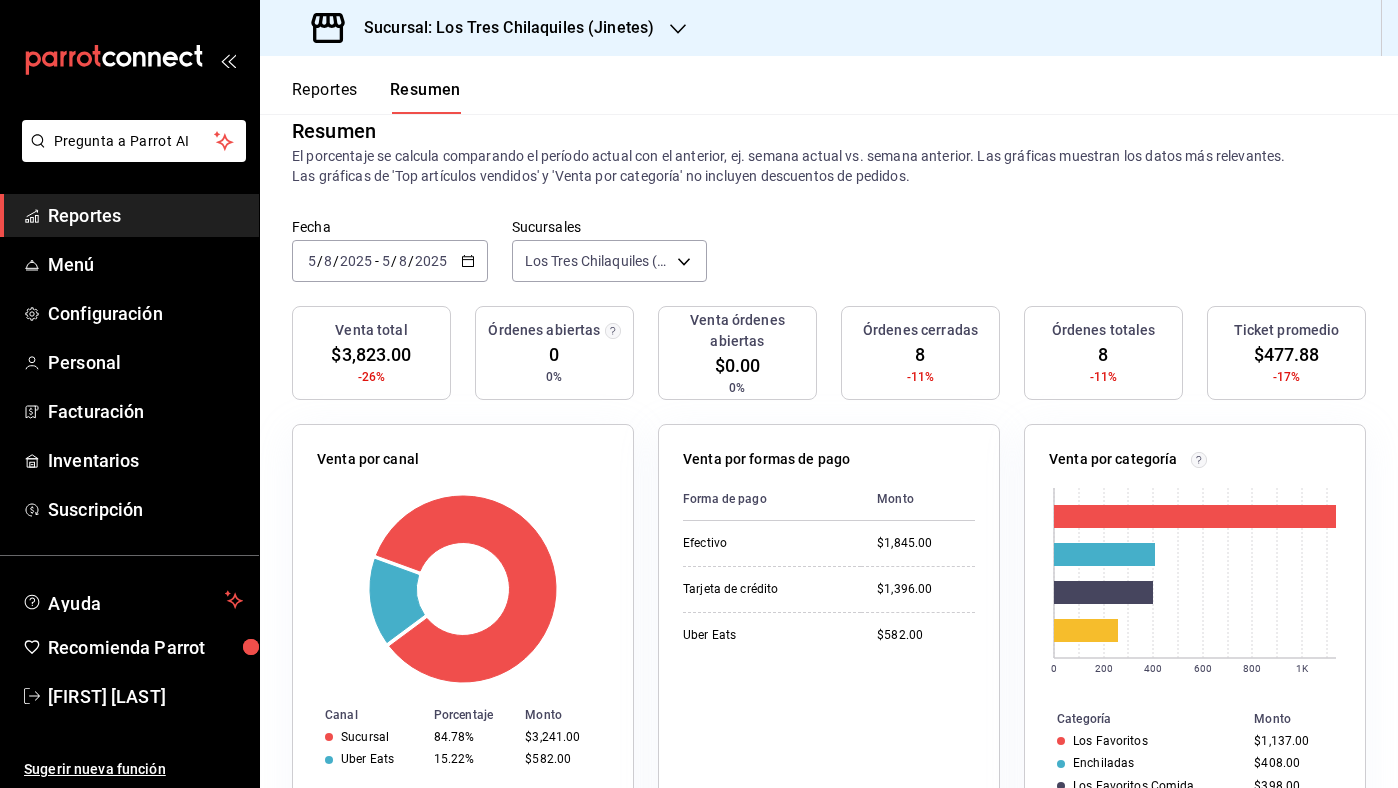 scroll, scrollTop: 0, scrollLeft: 0, axis: both 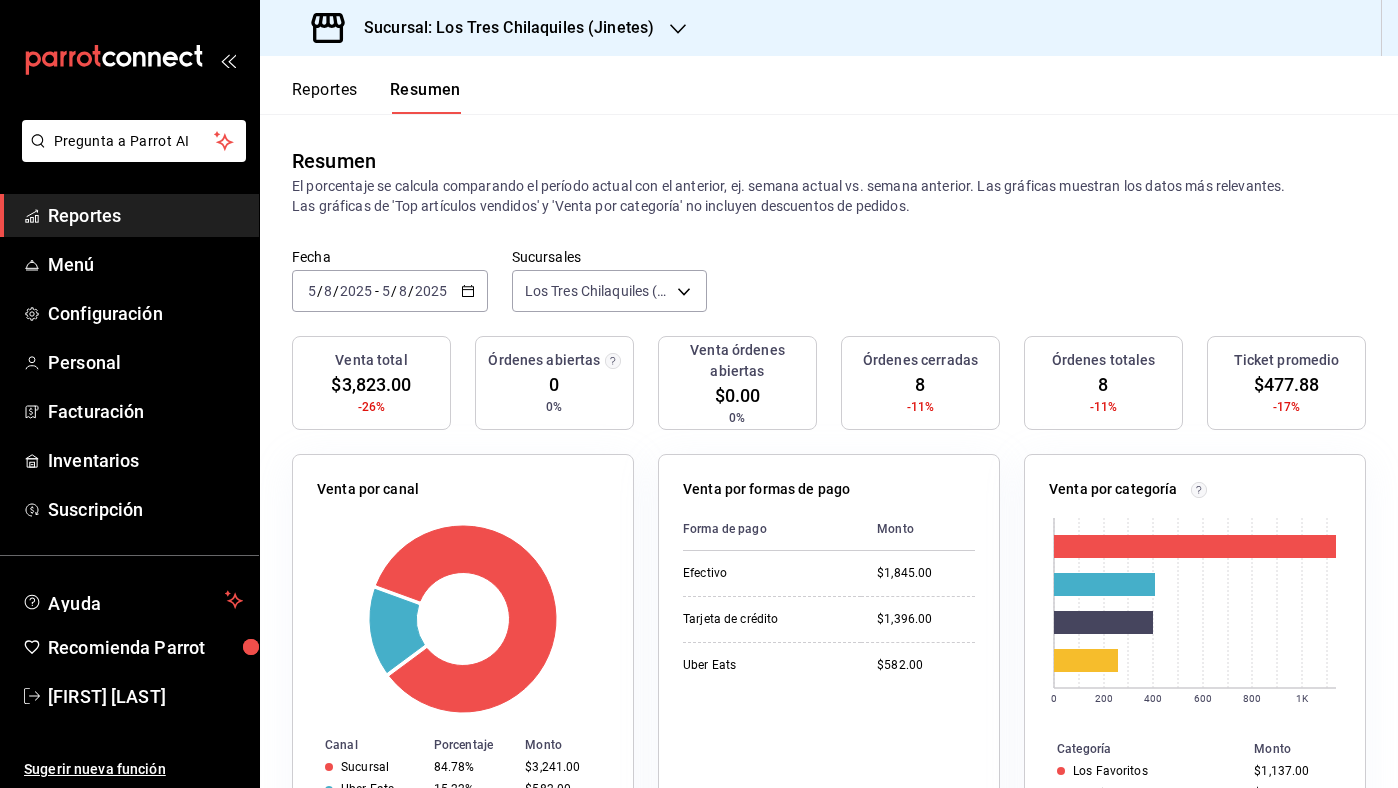 click on "Reportes" at bounding box center [325, 97] 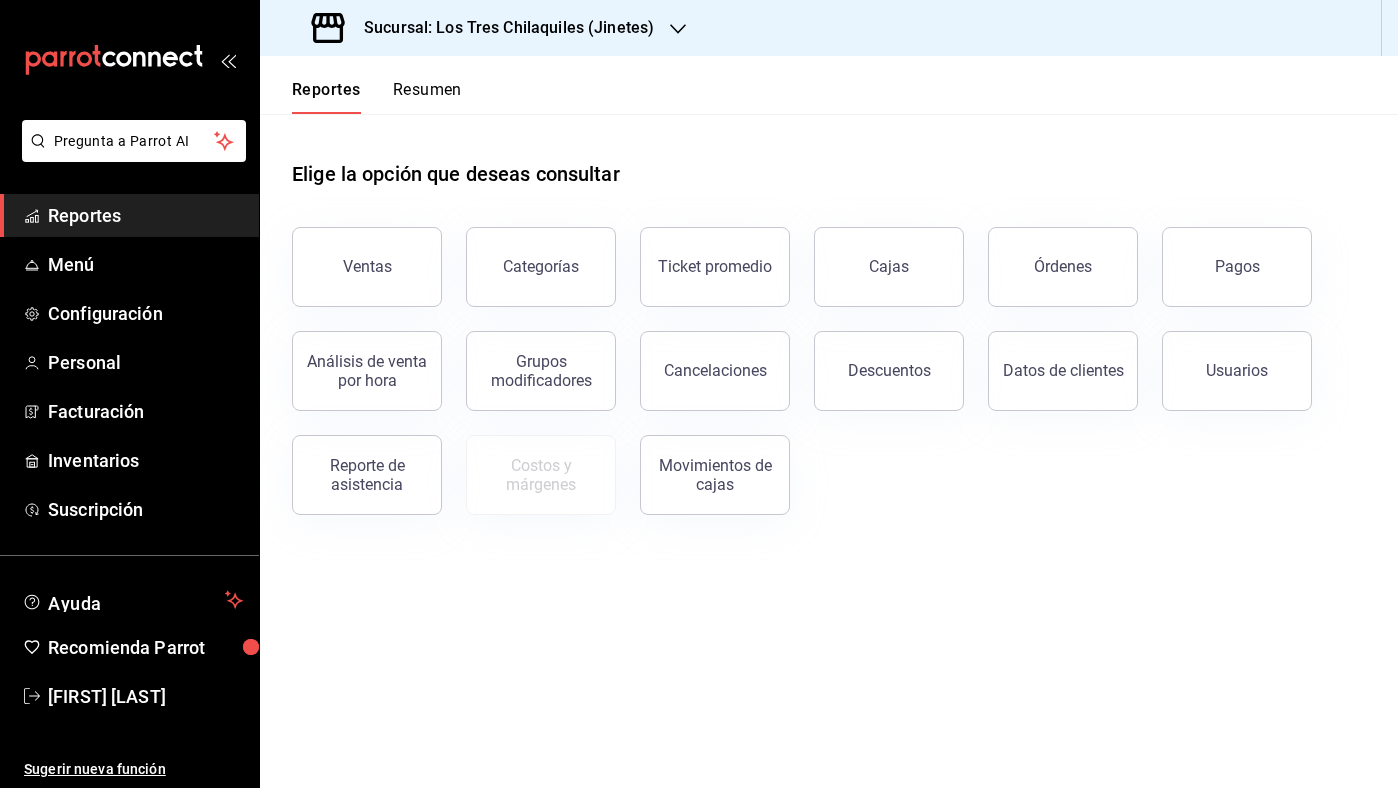 click on "Reportes Resumen" at bounding box center (829, 85) 